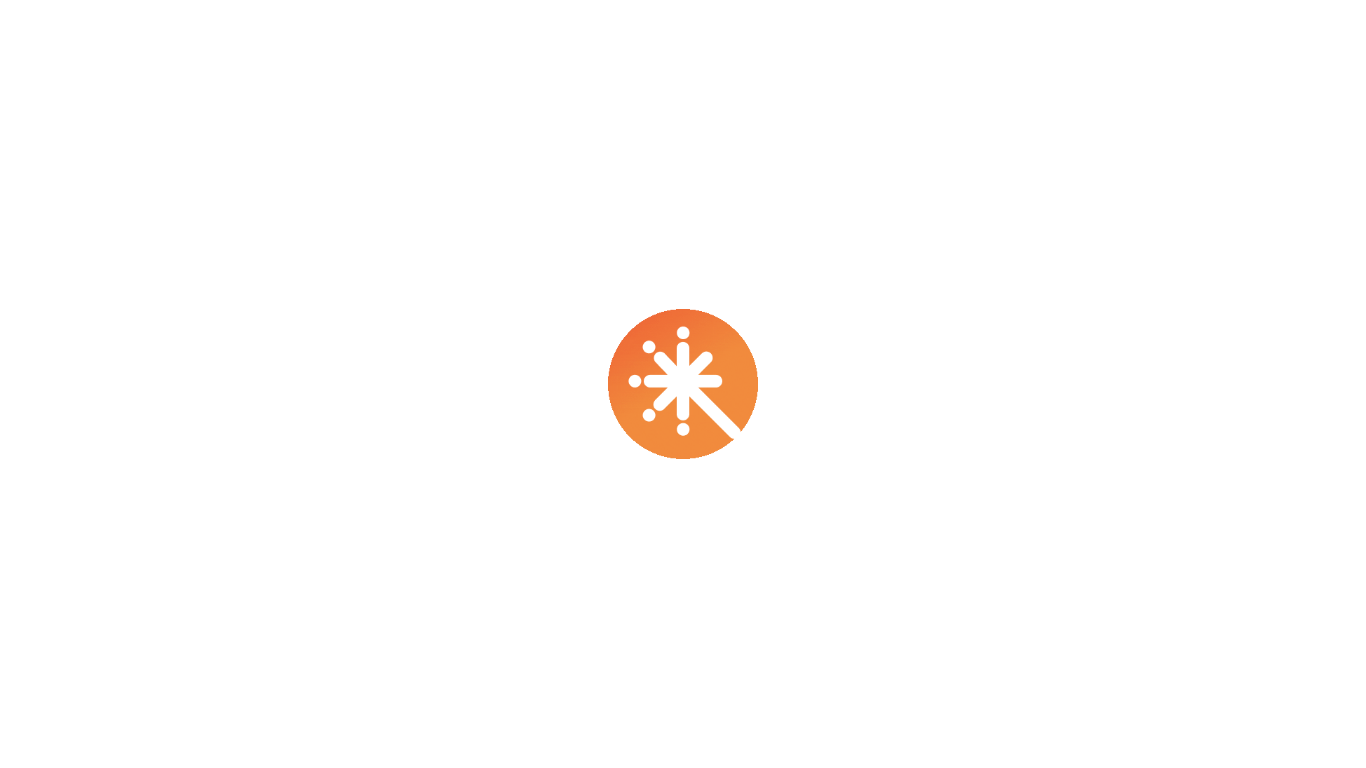 scroll, scrollTop: 0, scrollLeft: 0, axis: both 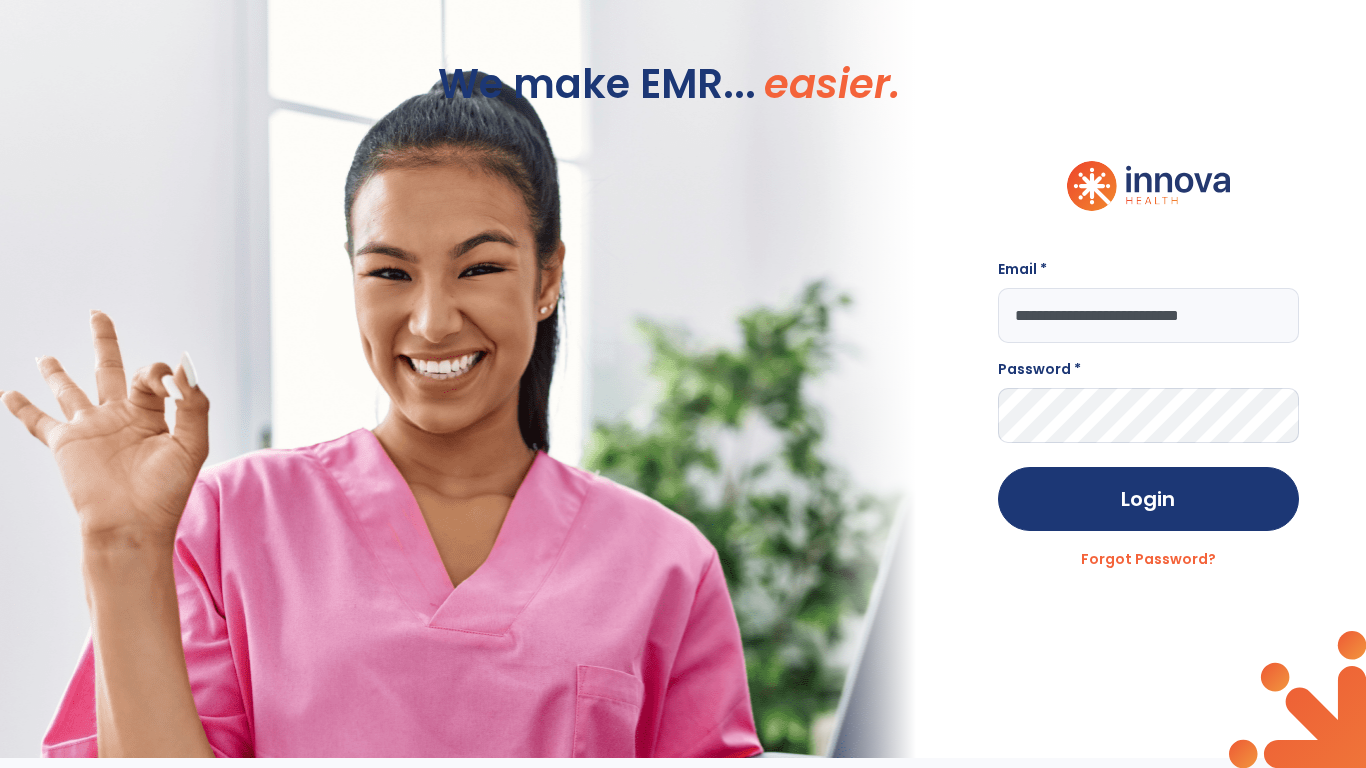 type on "**********" 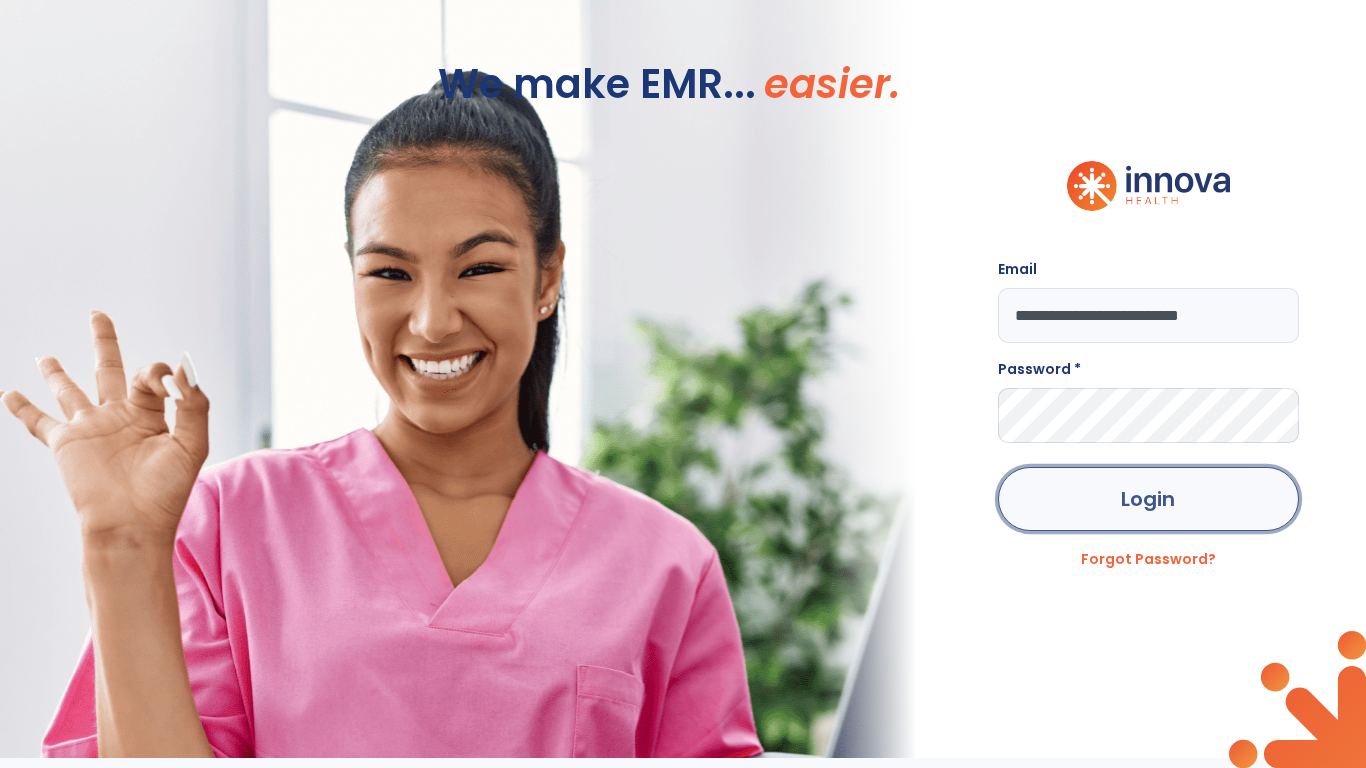 click on "Login" 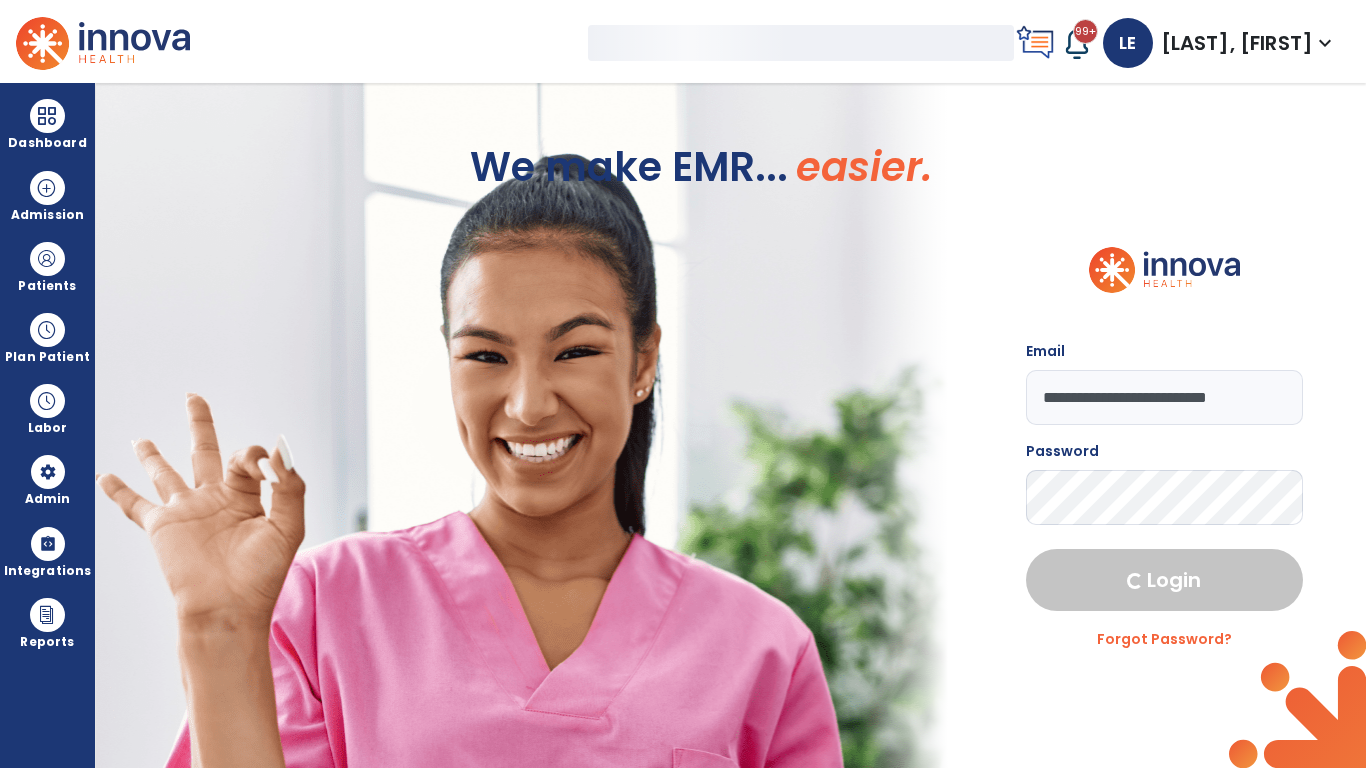 select on "***" 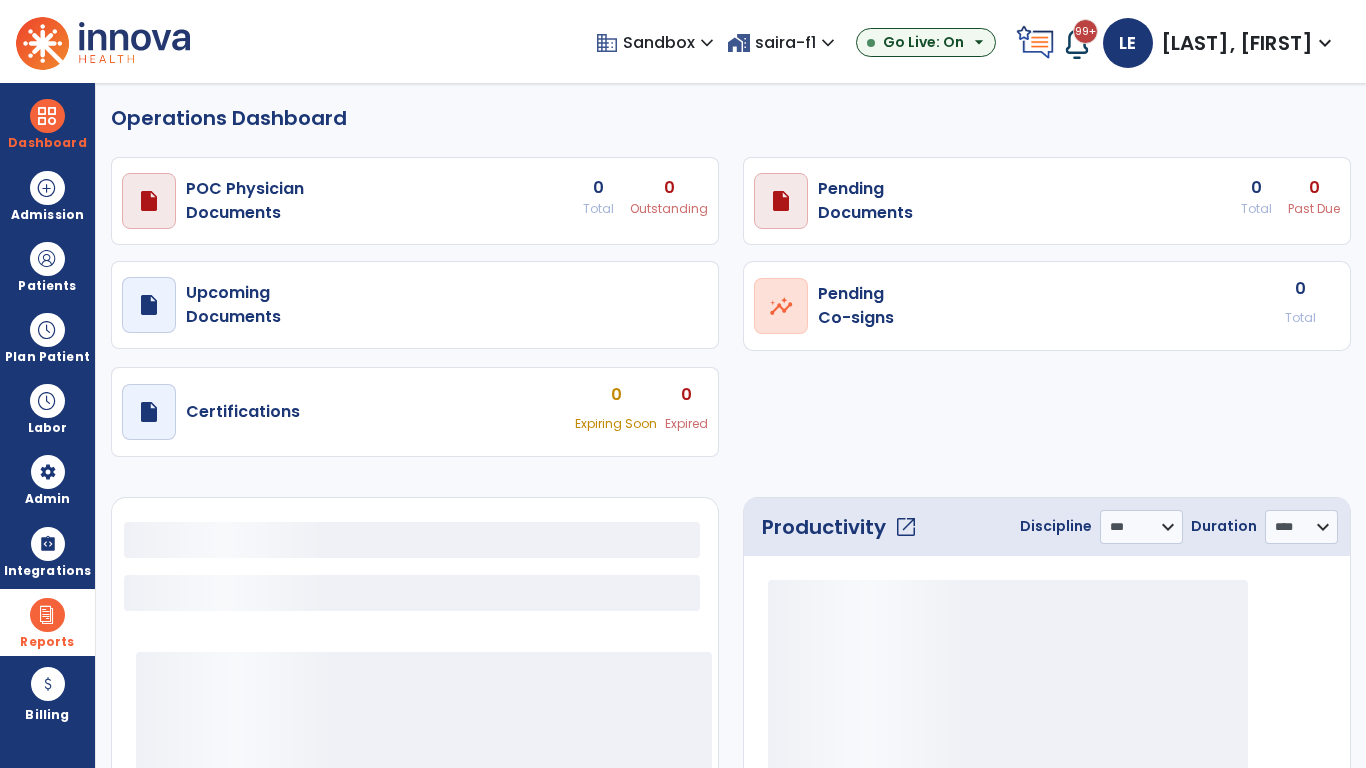 click at bounding box center (47, 615) 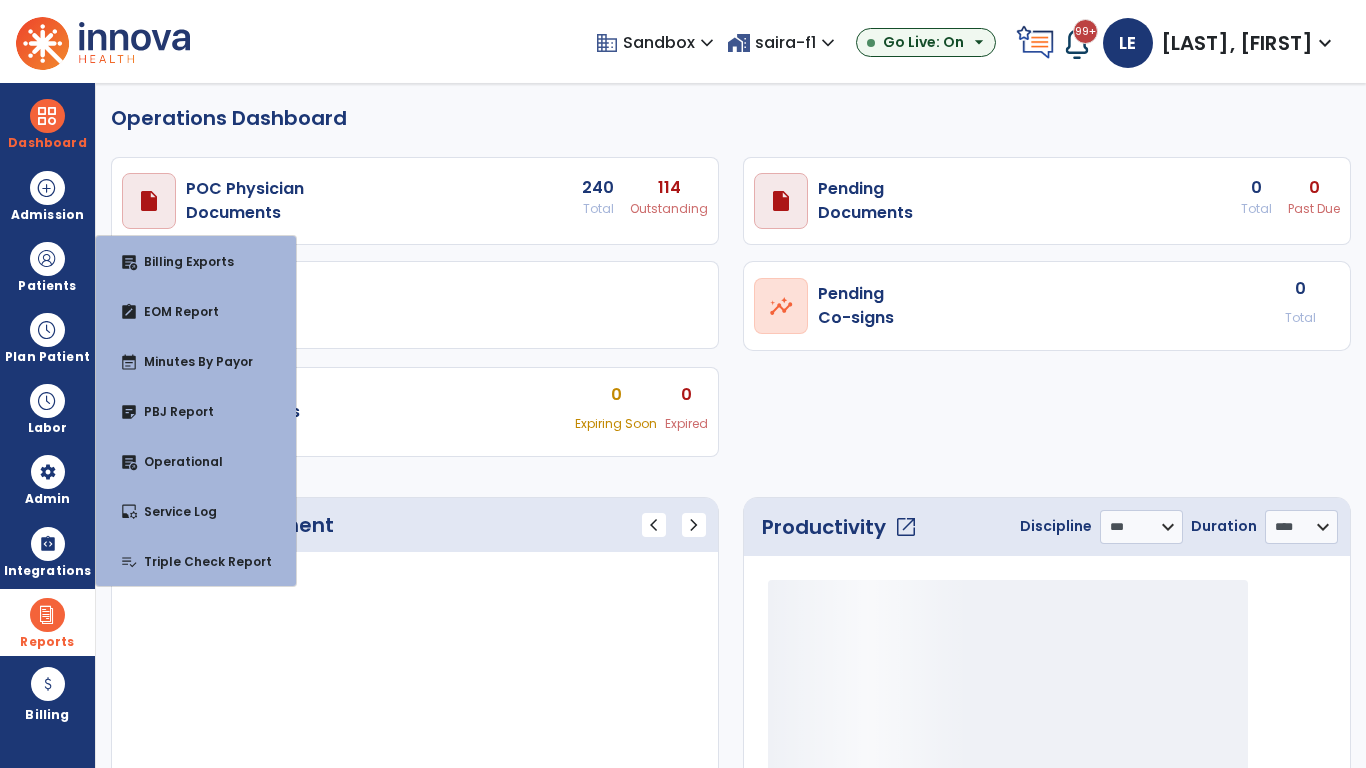 select on "***" 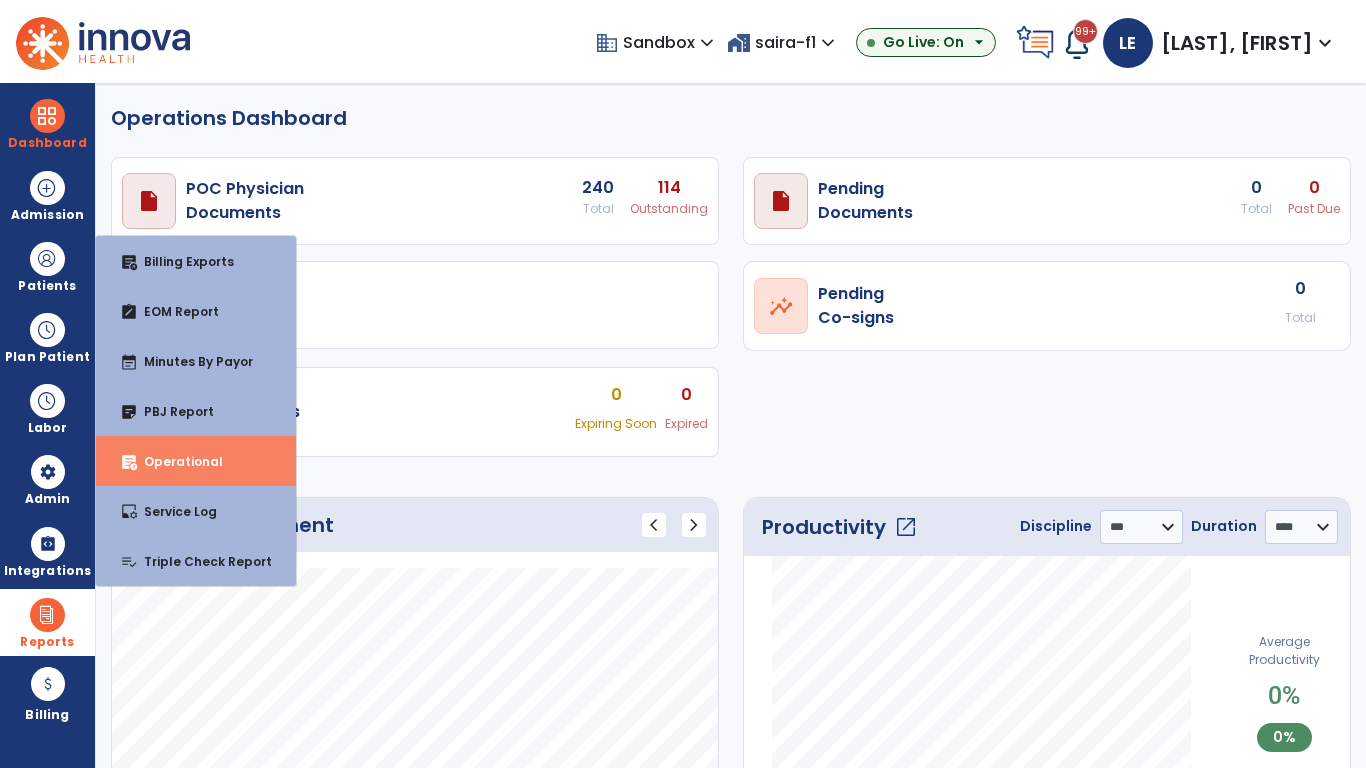click on "Operational" at bounding box center [175, 461] 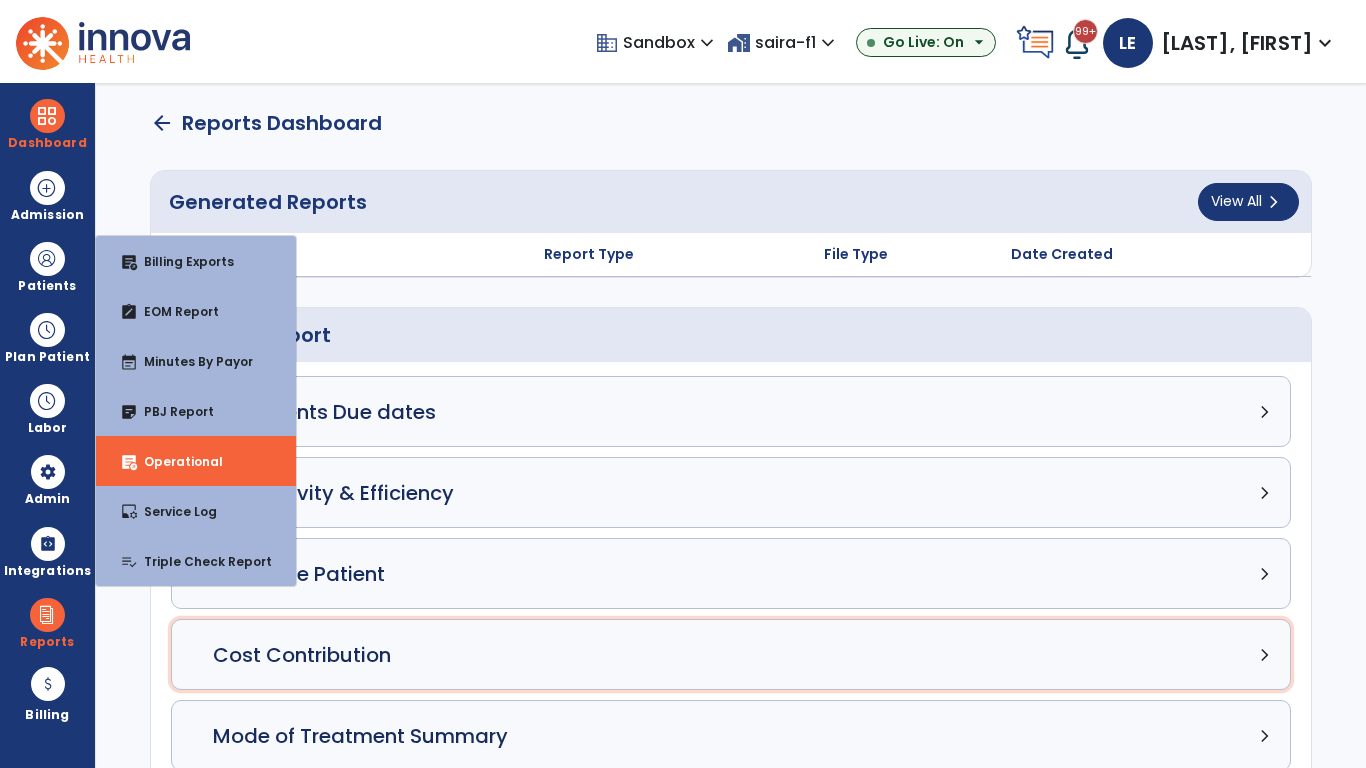 click on "Cost Contribution chevron_right" 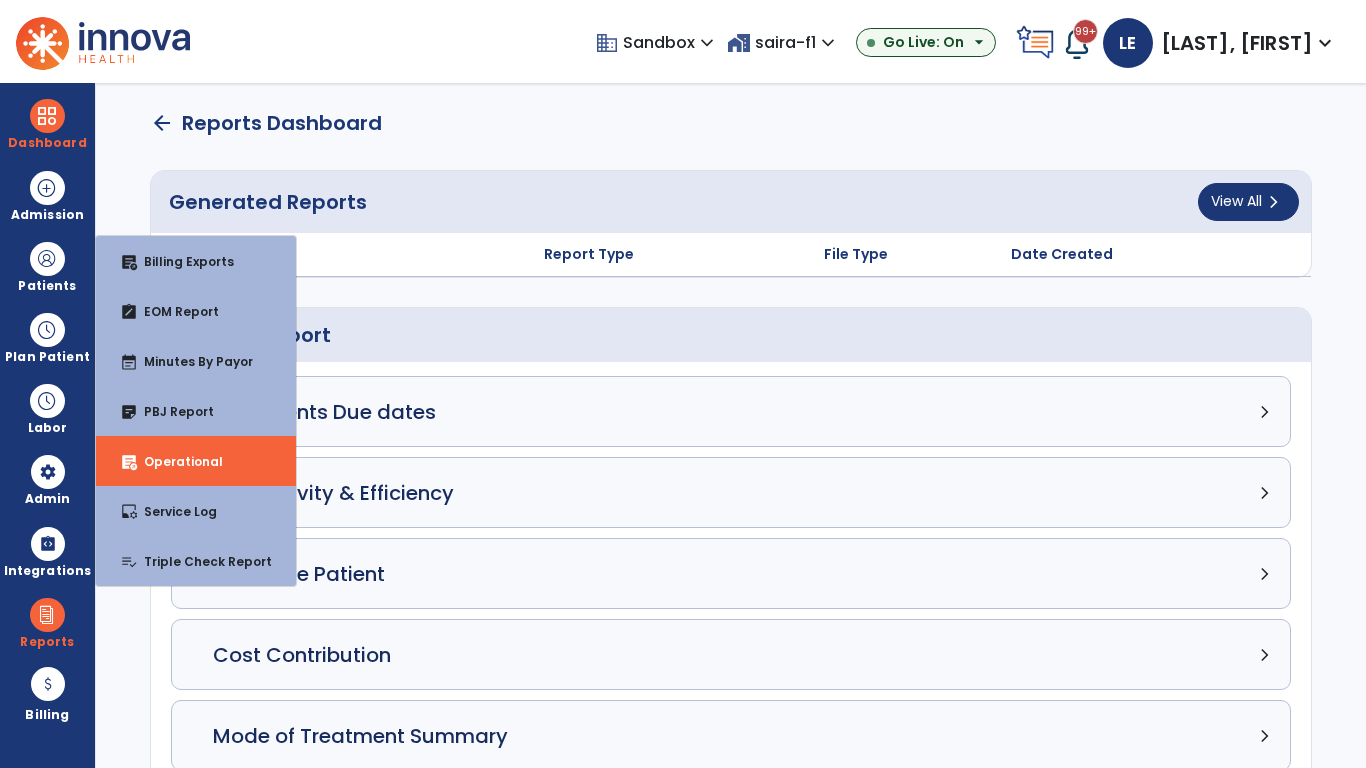 select on "*****" 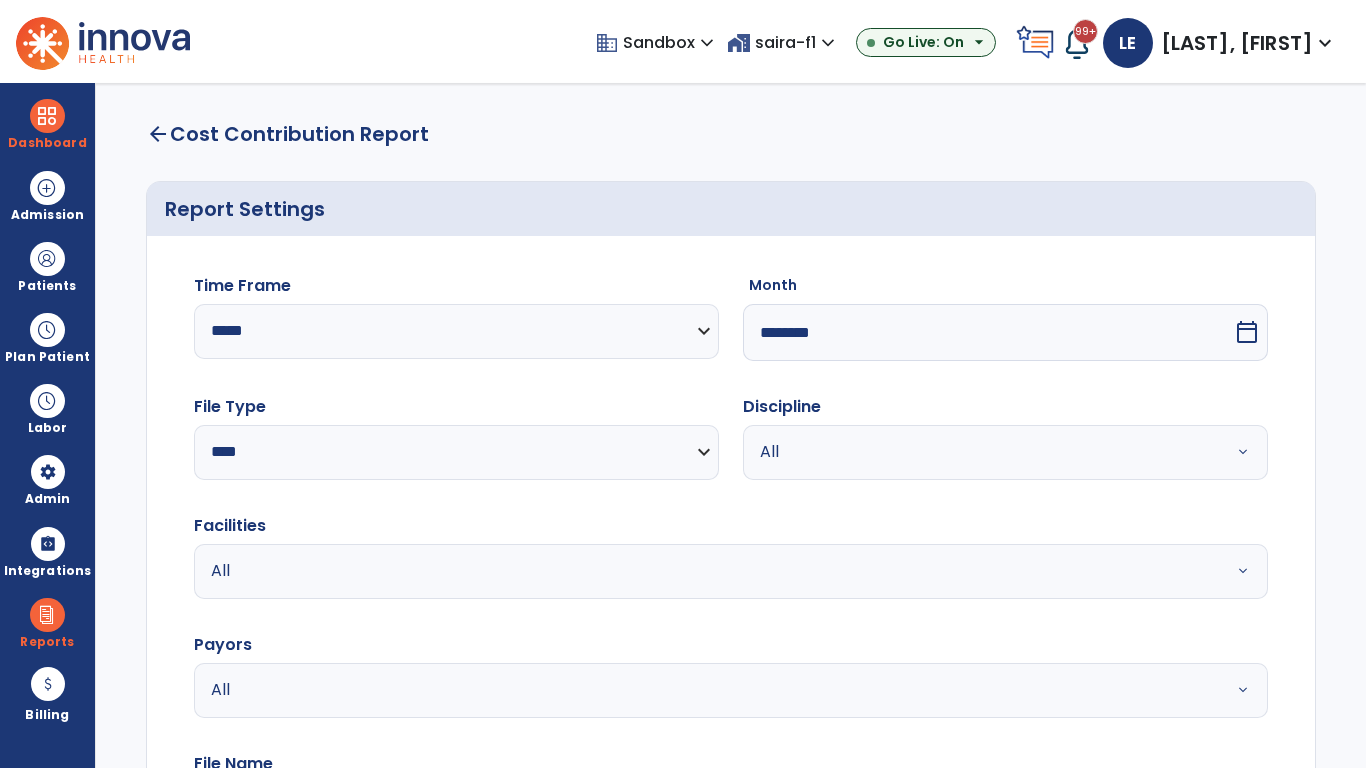 select on "*****" 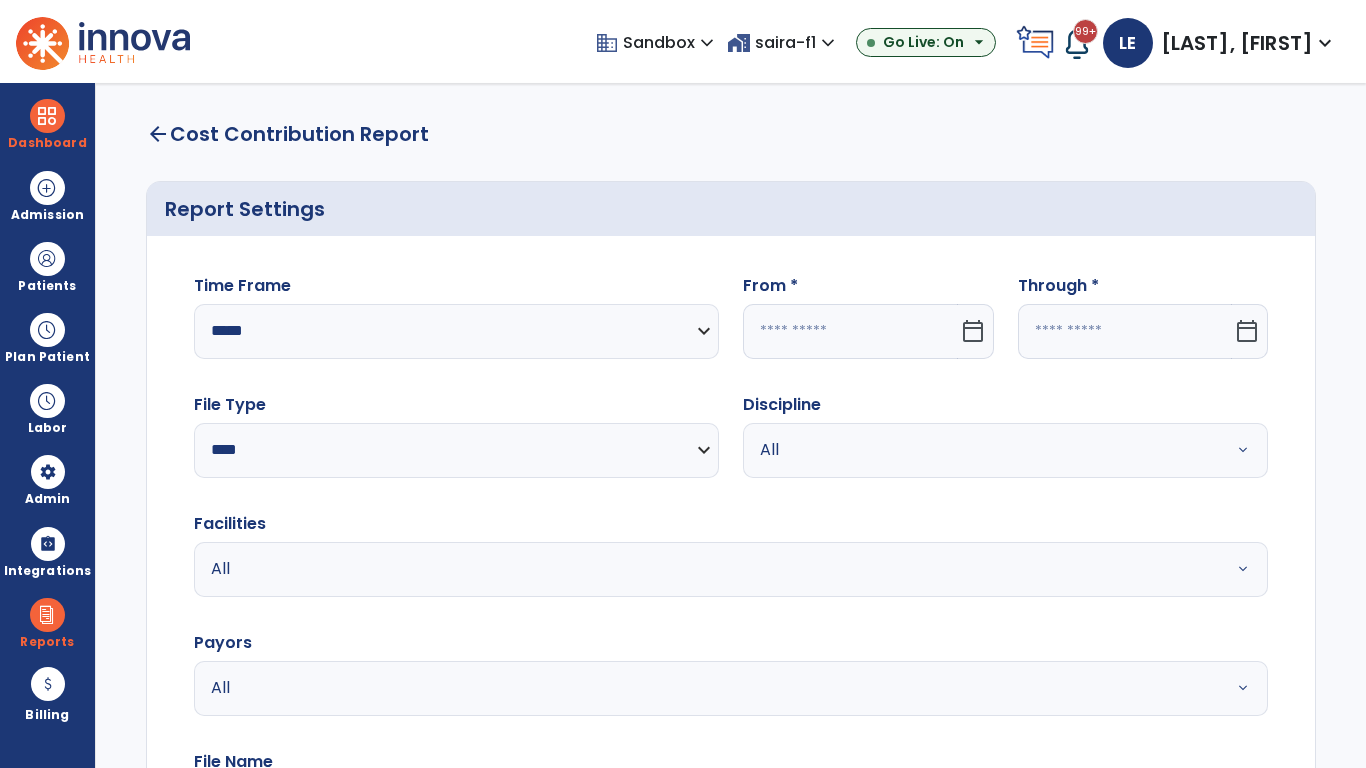 click 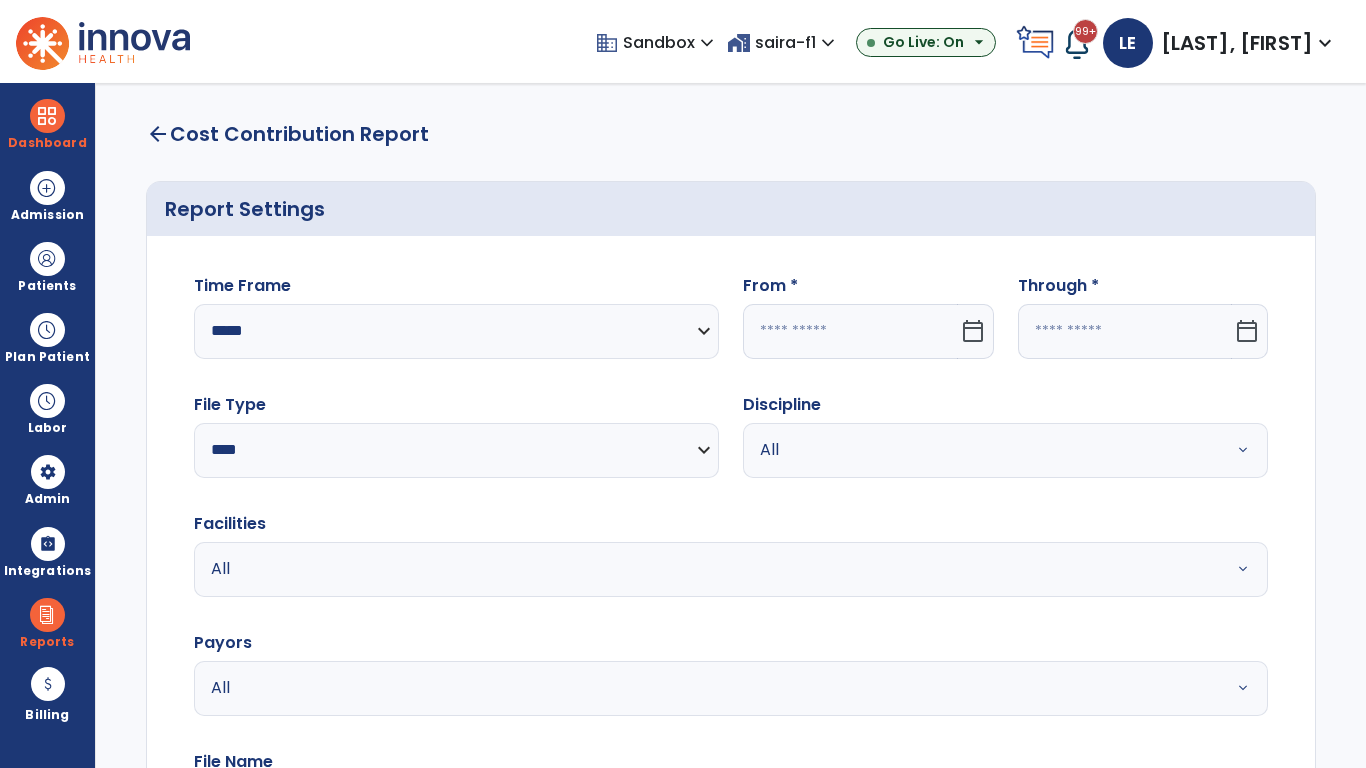 select on "*" 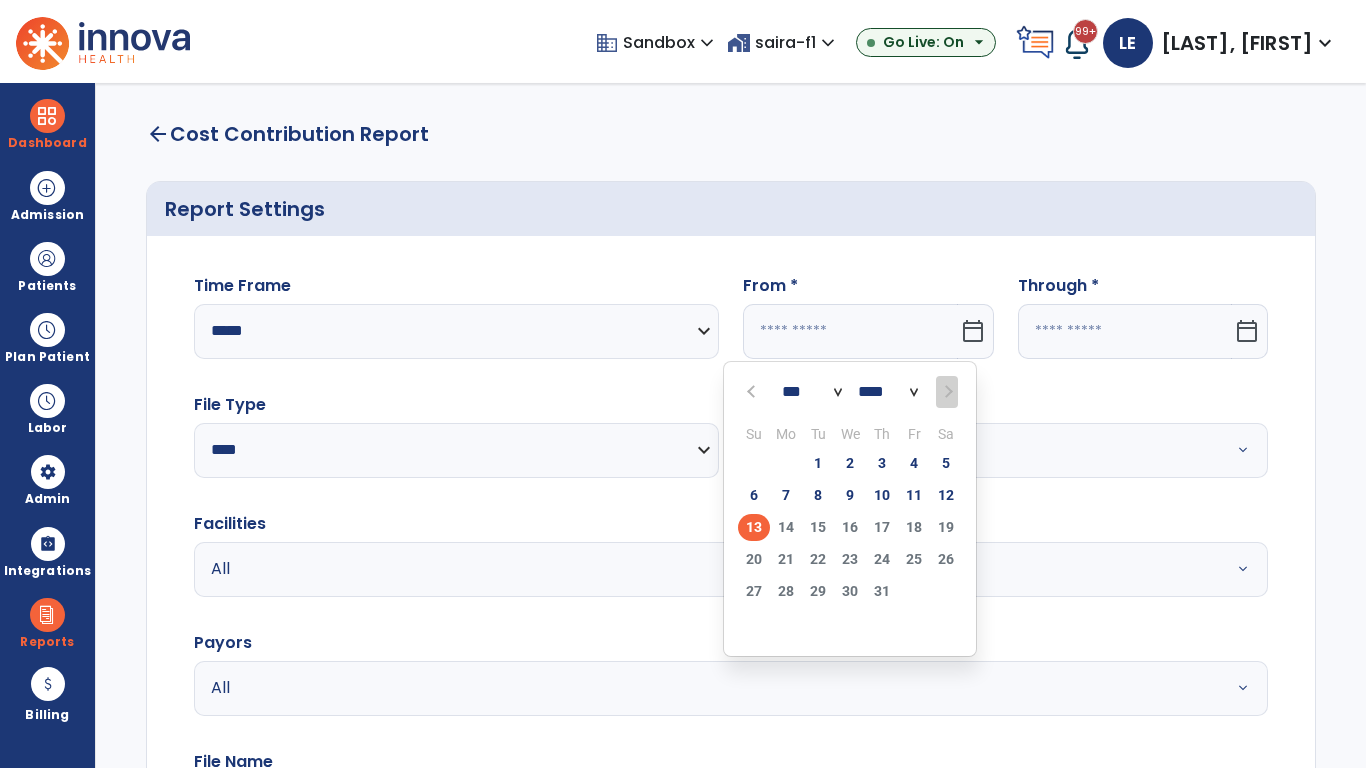 select on "****" 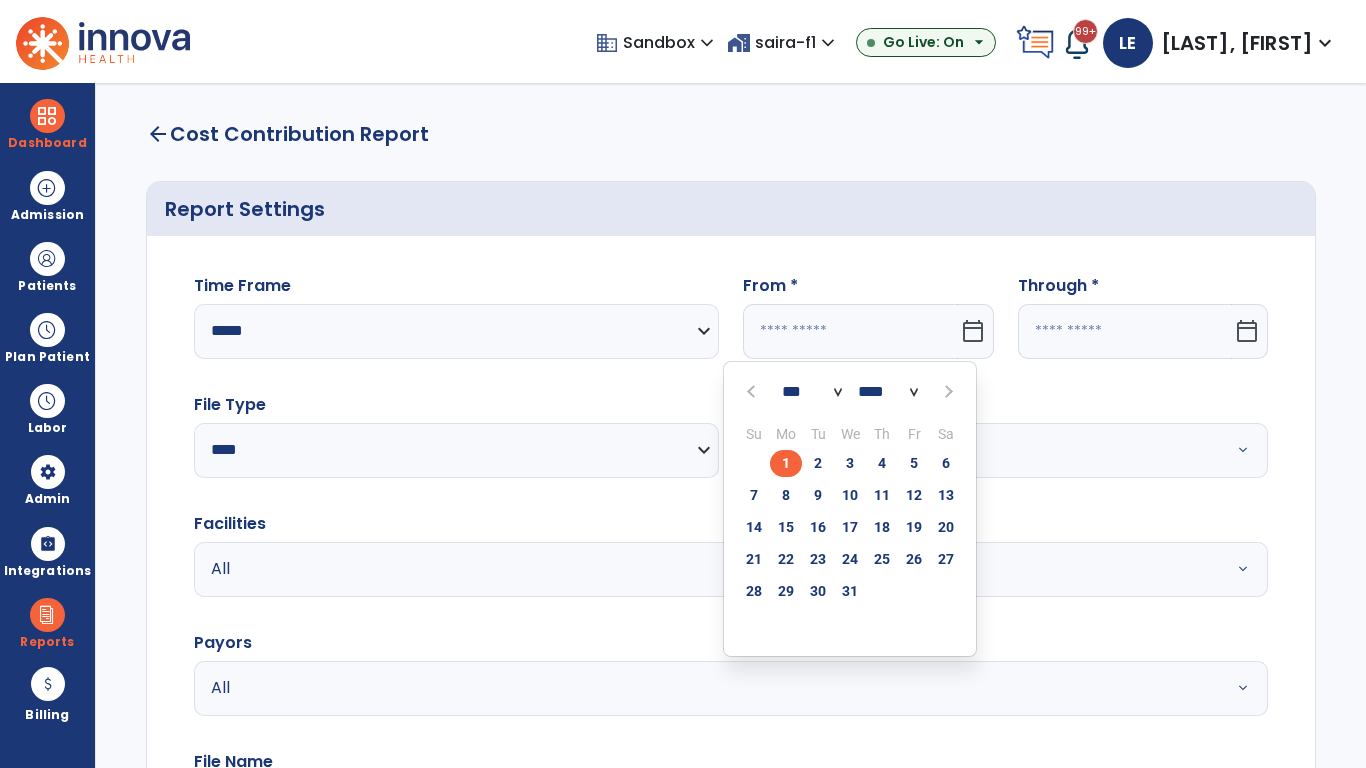 select on "**" 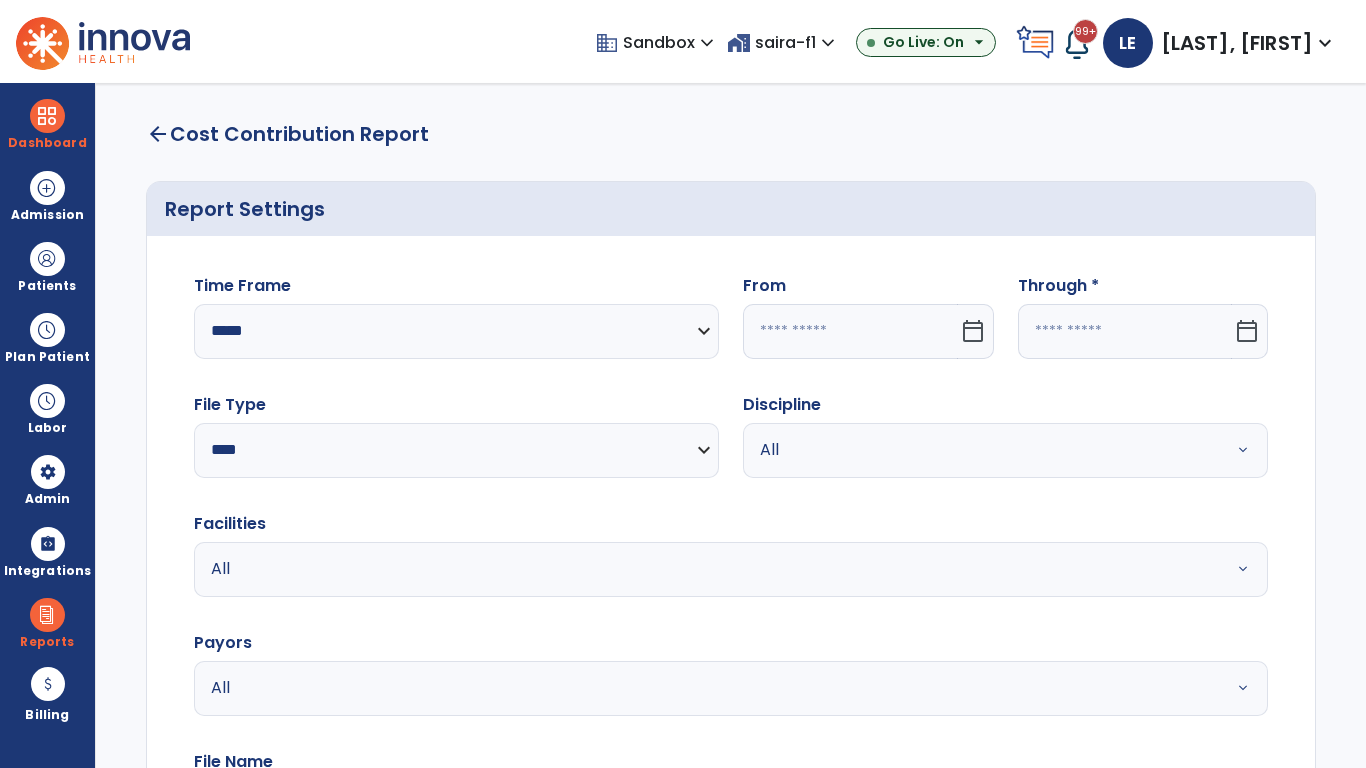 type on "**********" 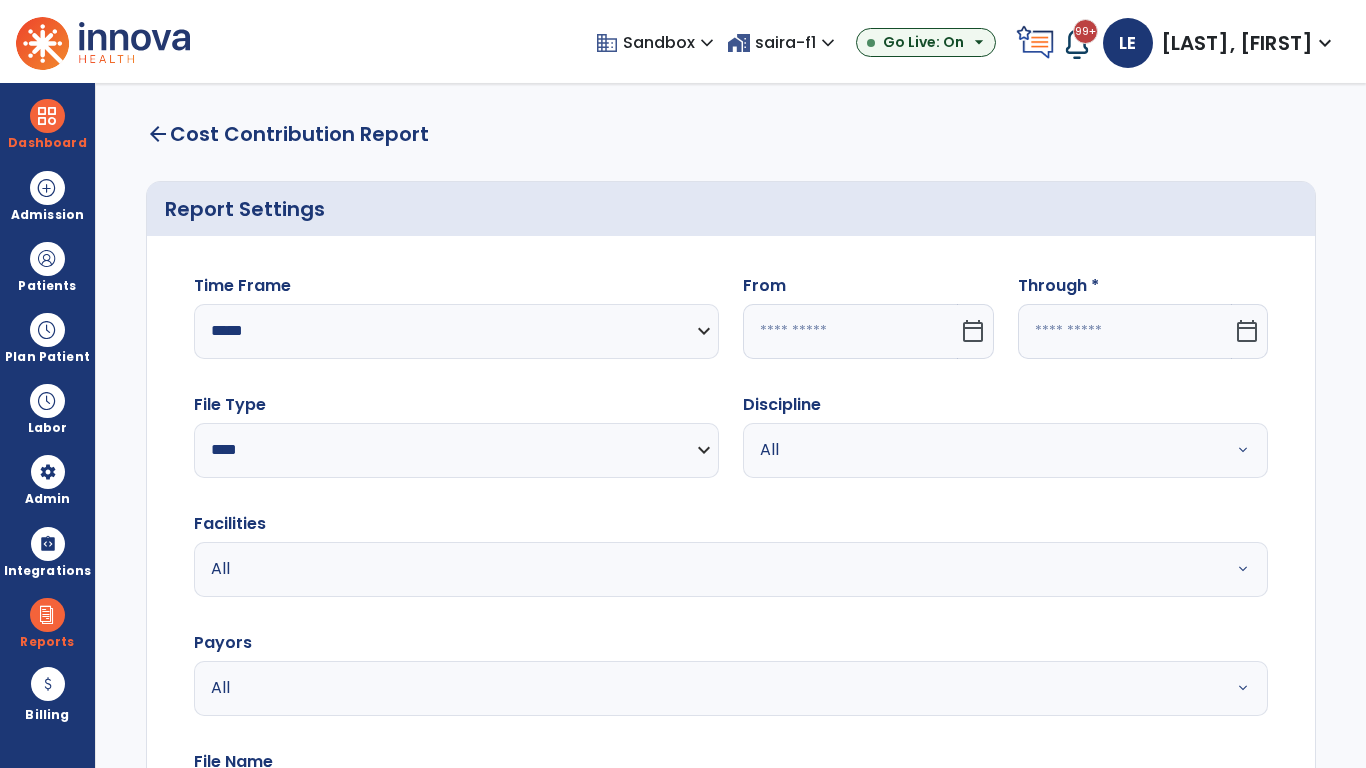type on "*********" 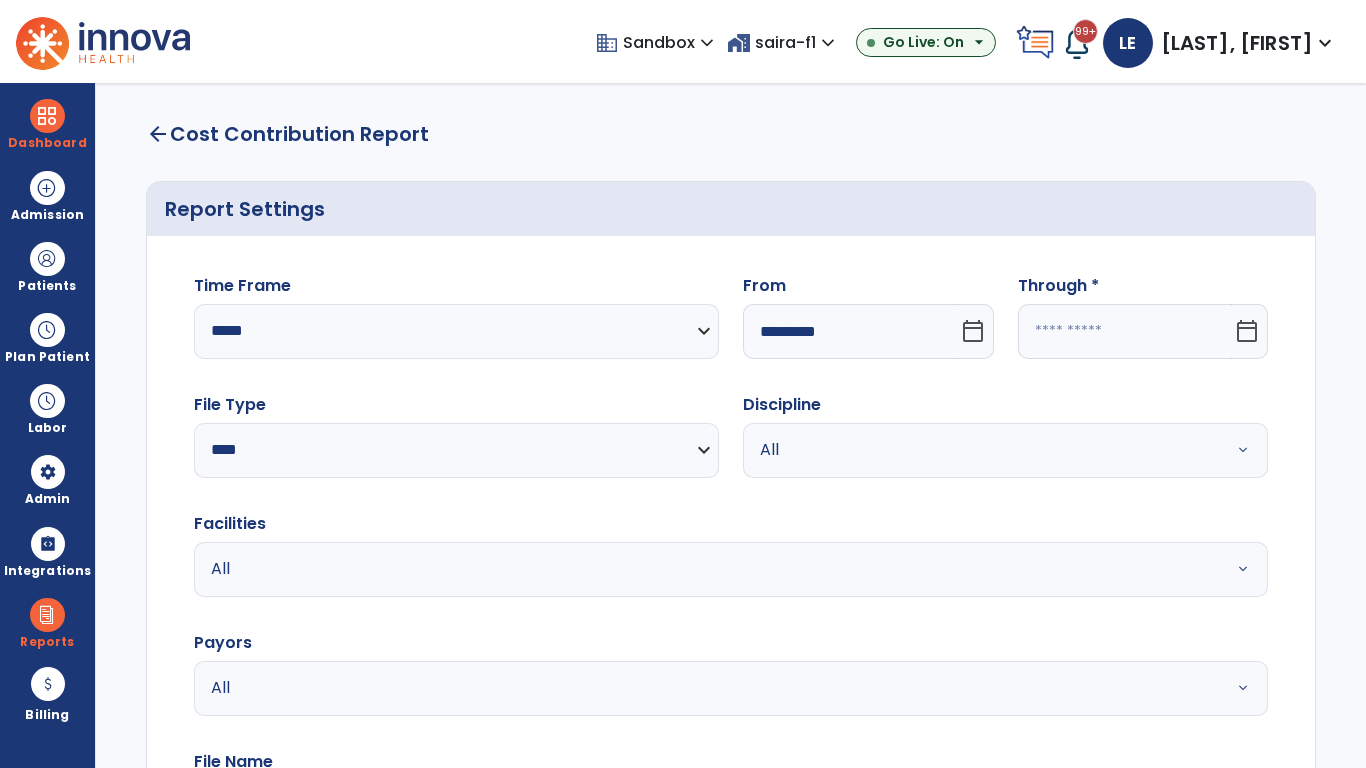 click 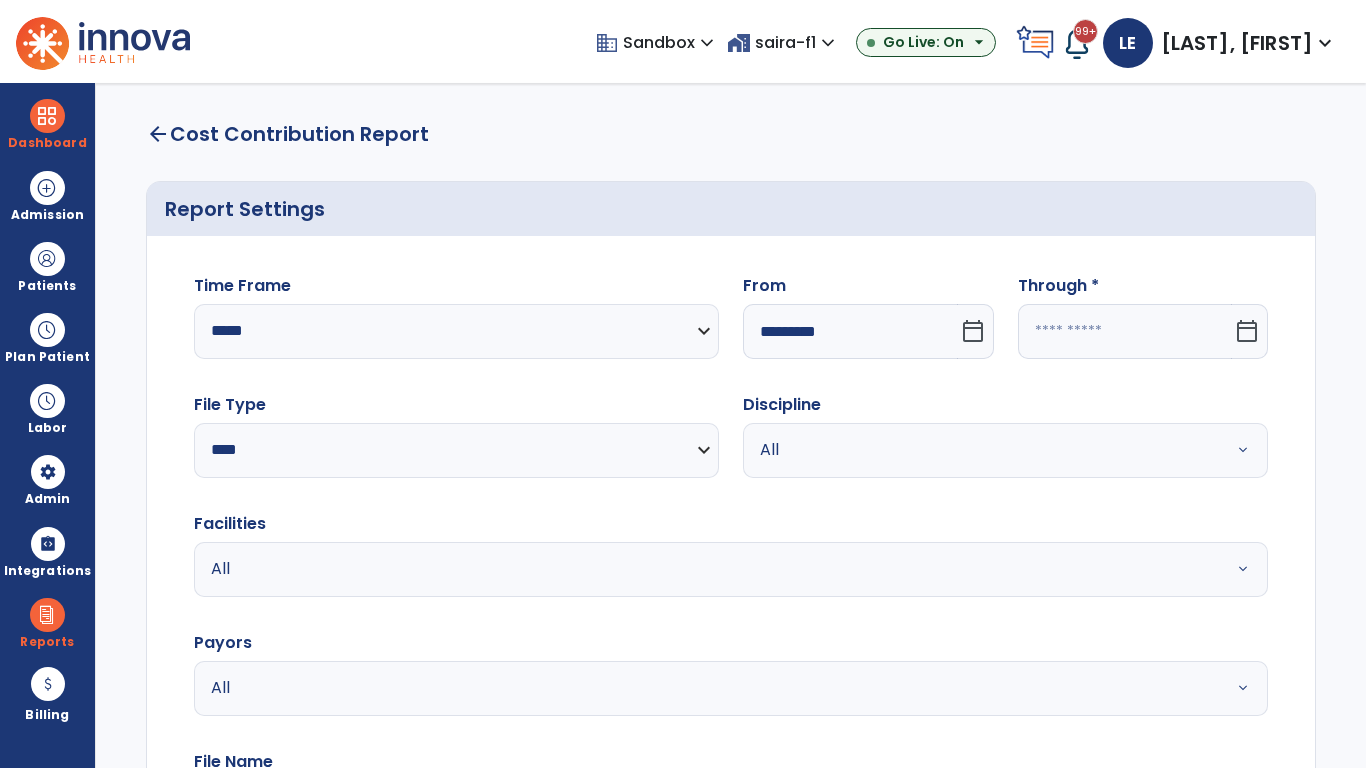 select on "*" 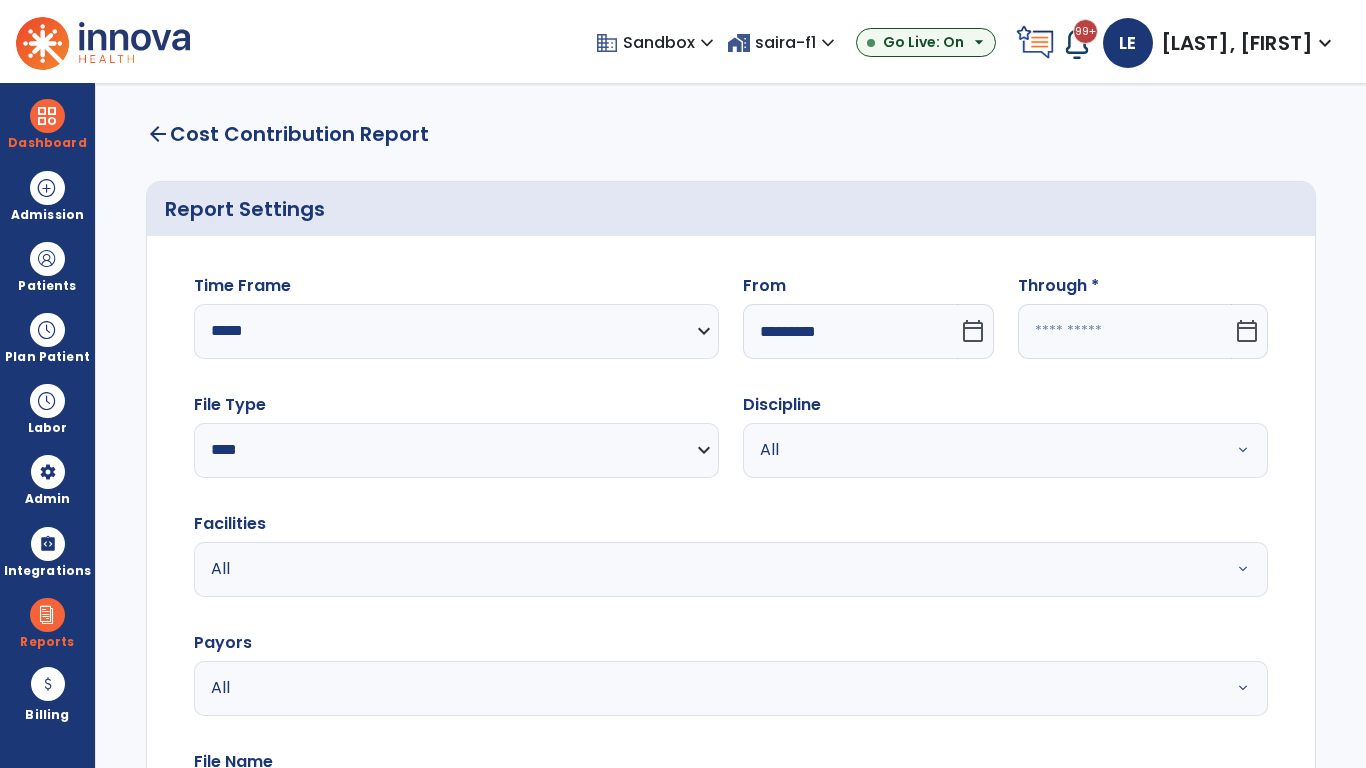 select on "****" 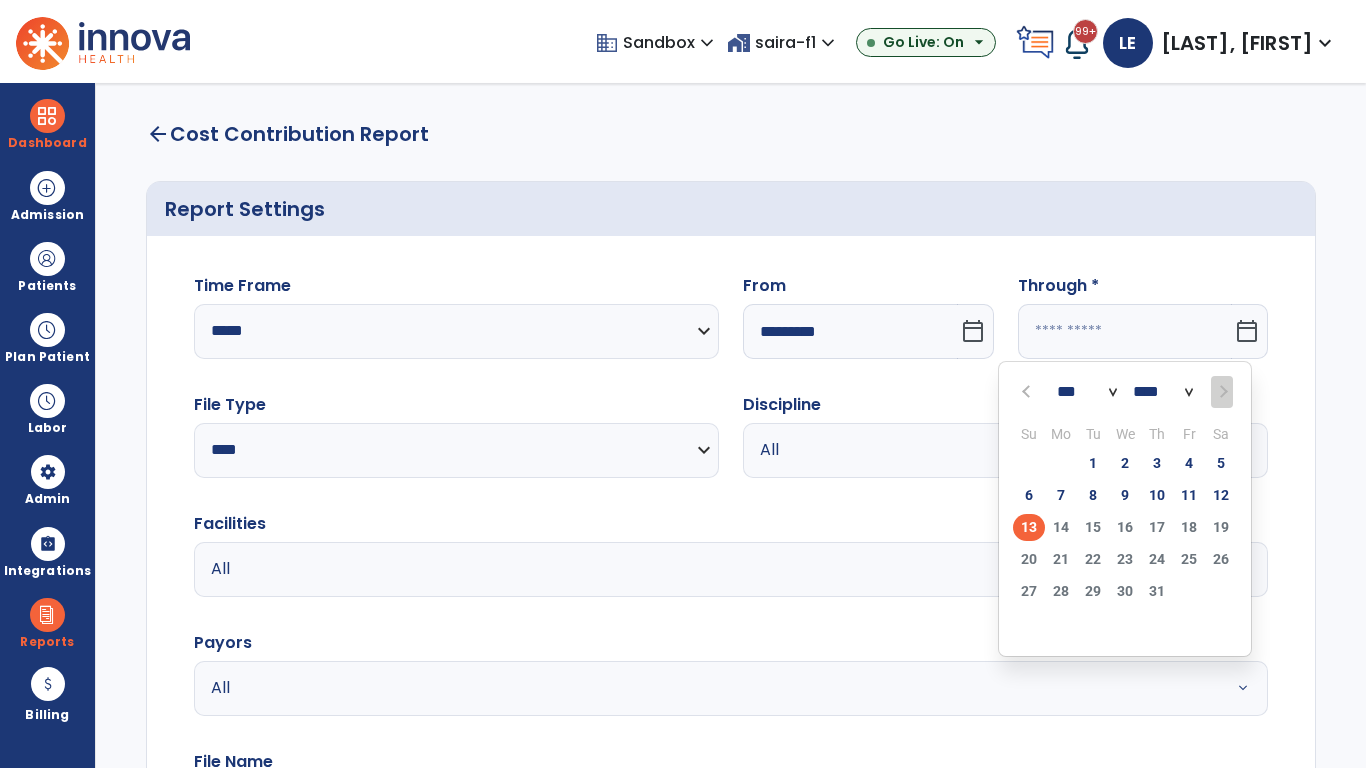 select on "*" 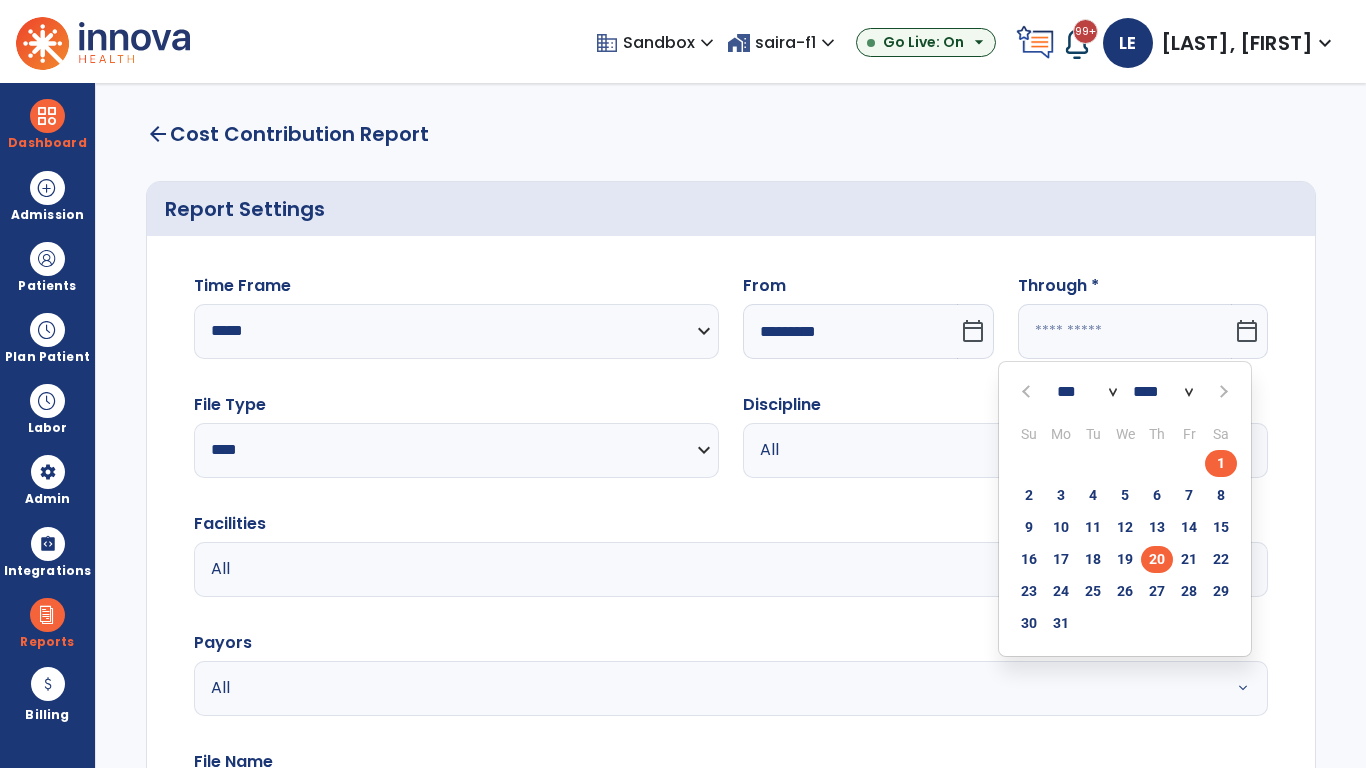 click on "20" 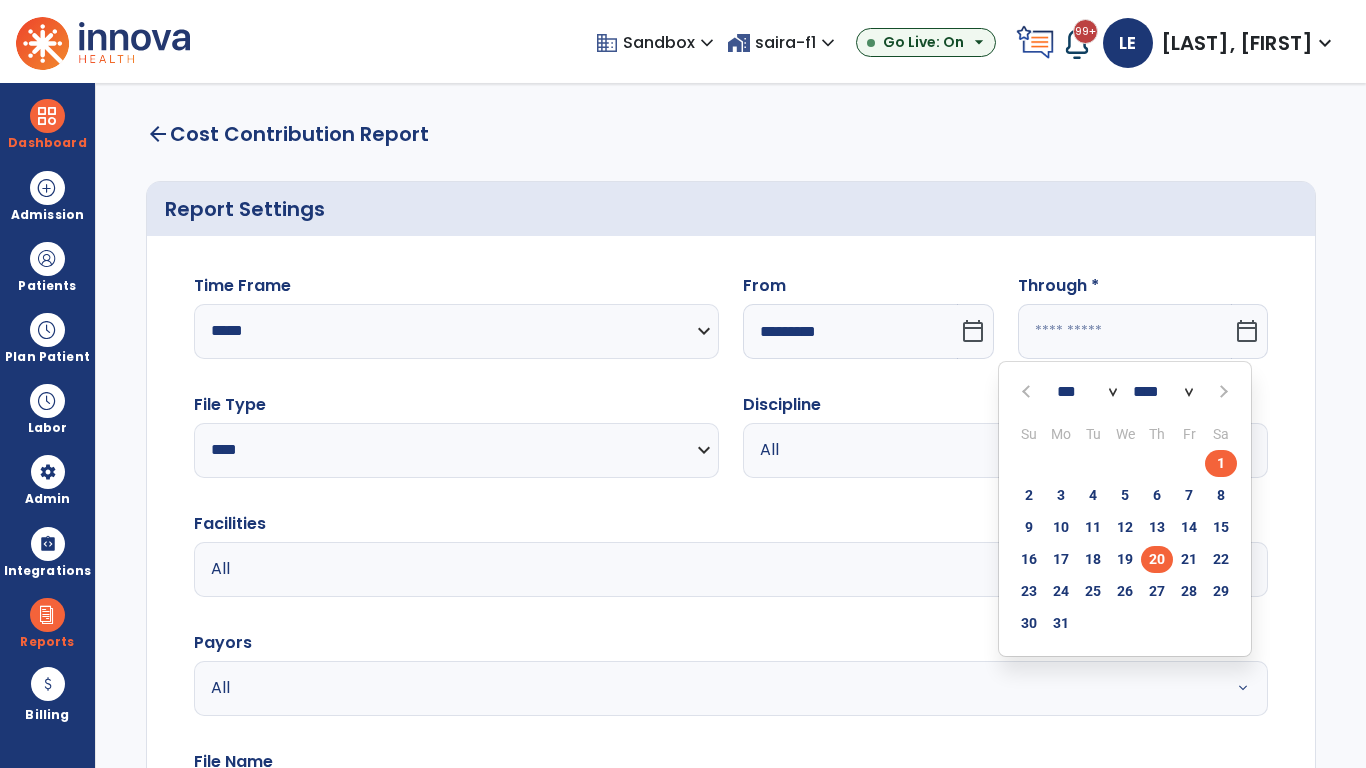 type on "**********" 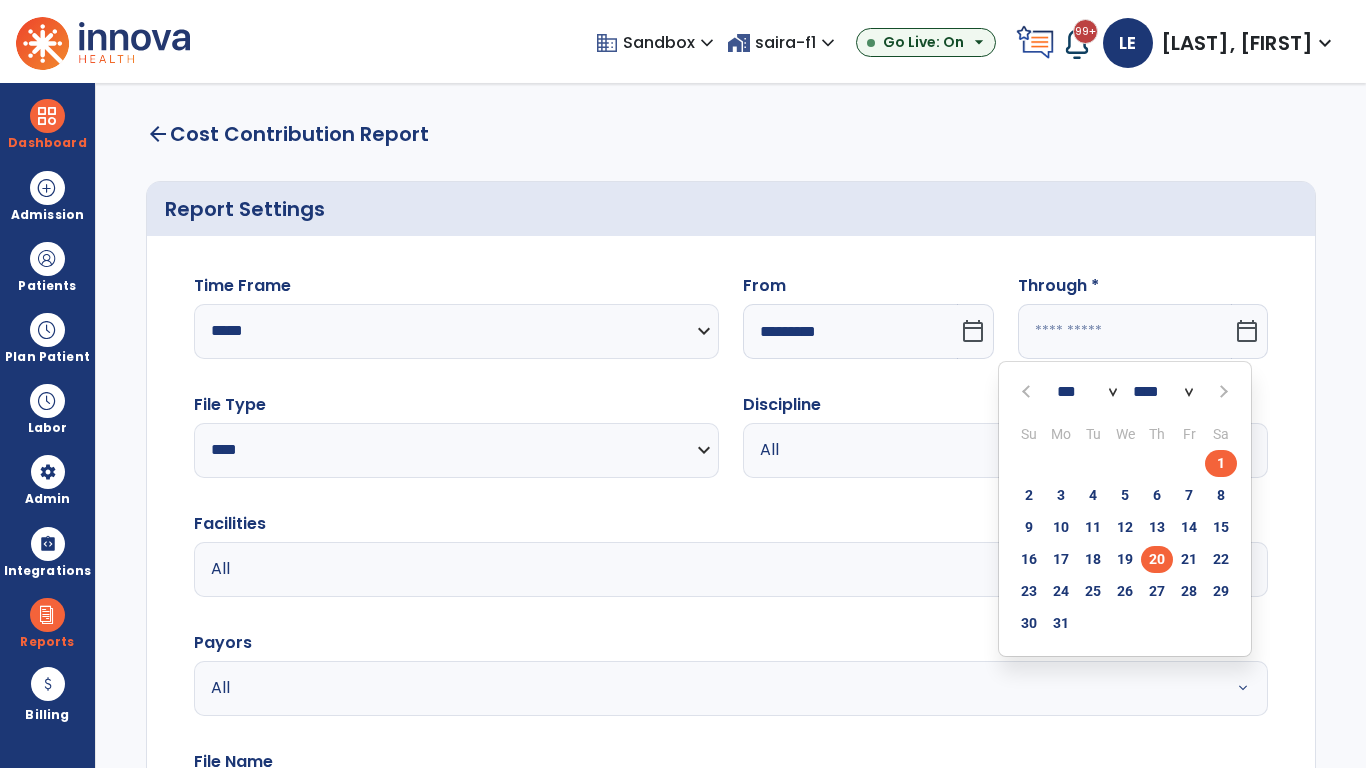 type on "*********" 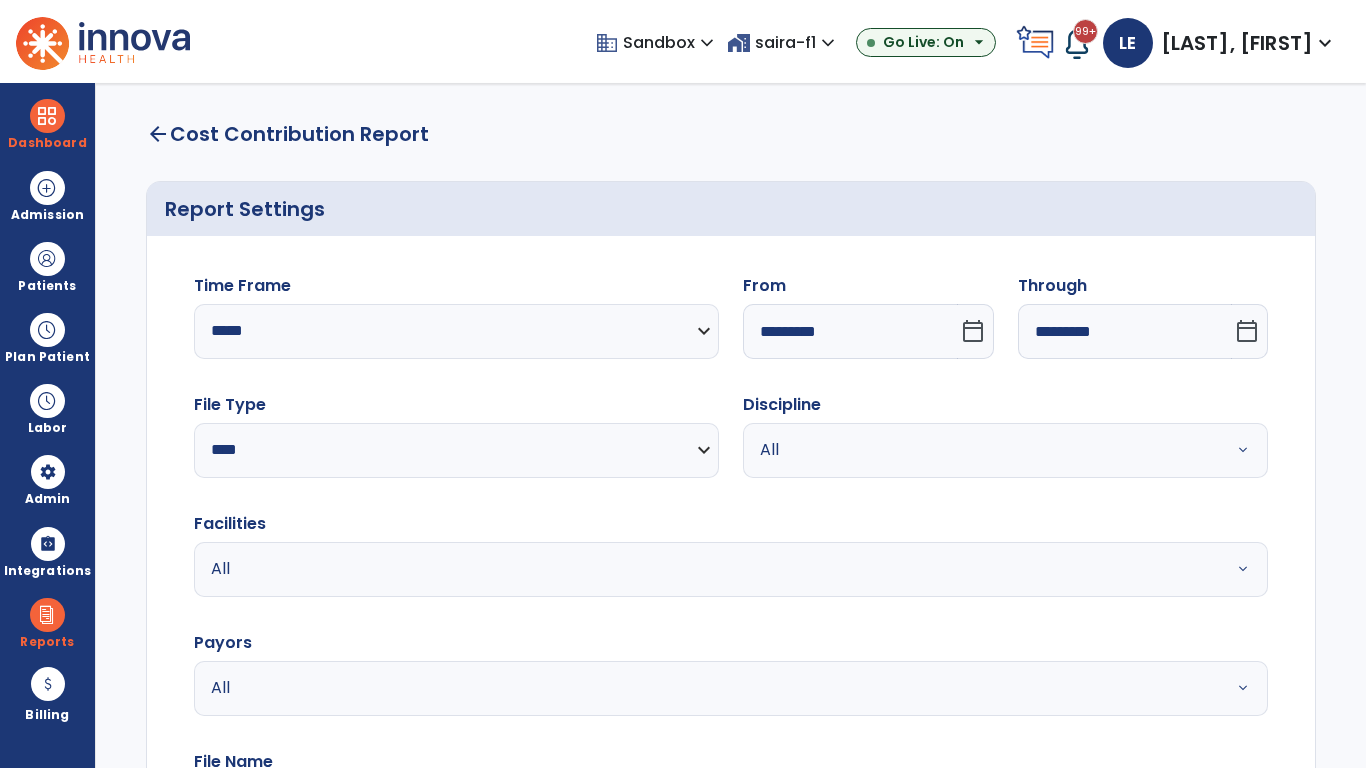 click on "All" at bounding box center (981, 450) 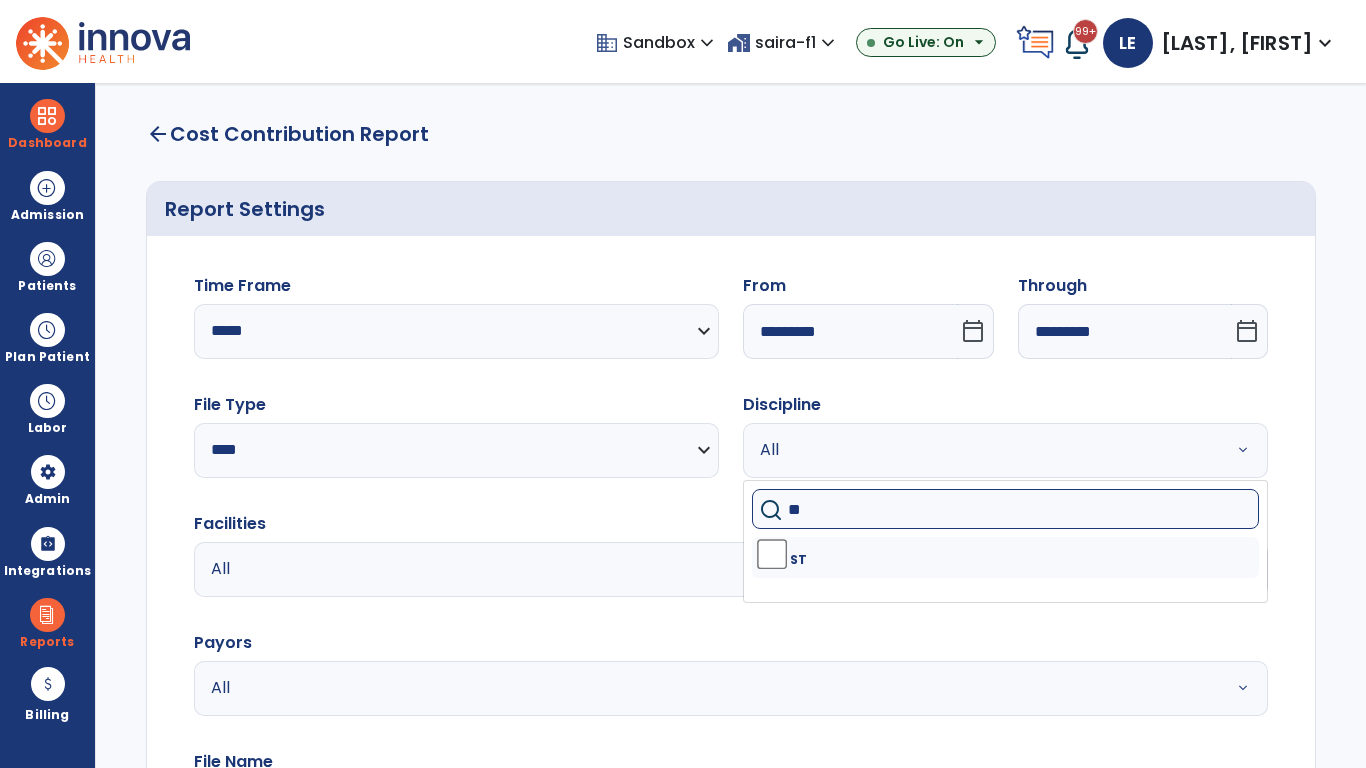 type on "**" 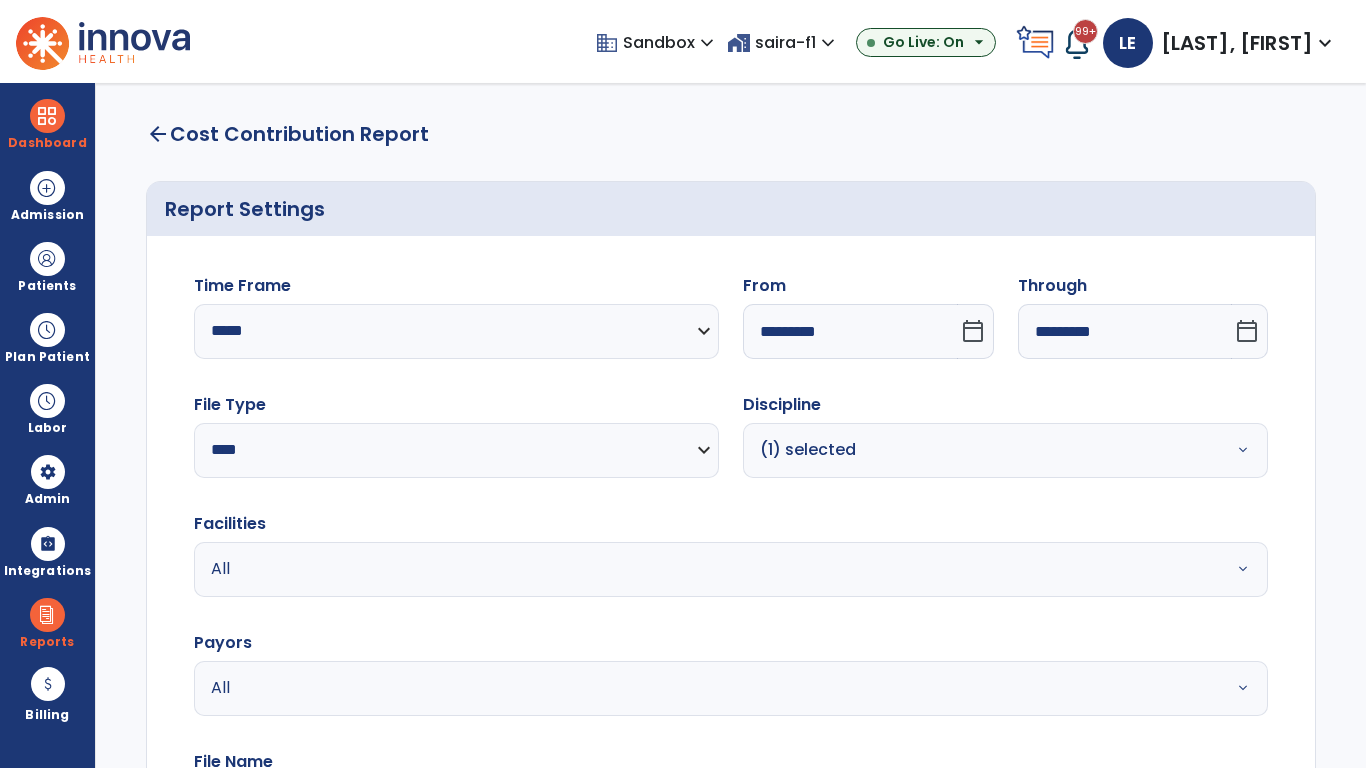 scroll, scrollTop: 51, scrollLeft: 0, axis: vertical 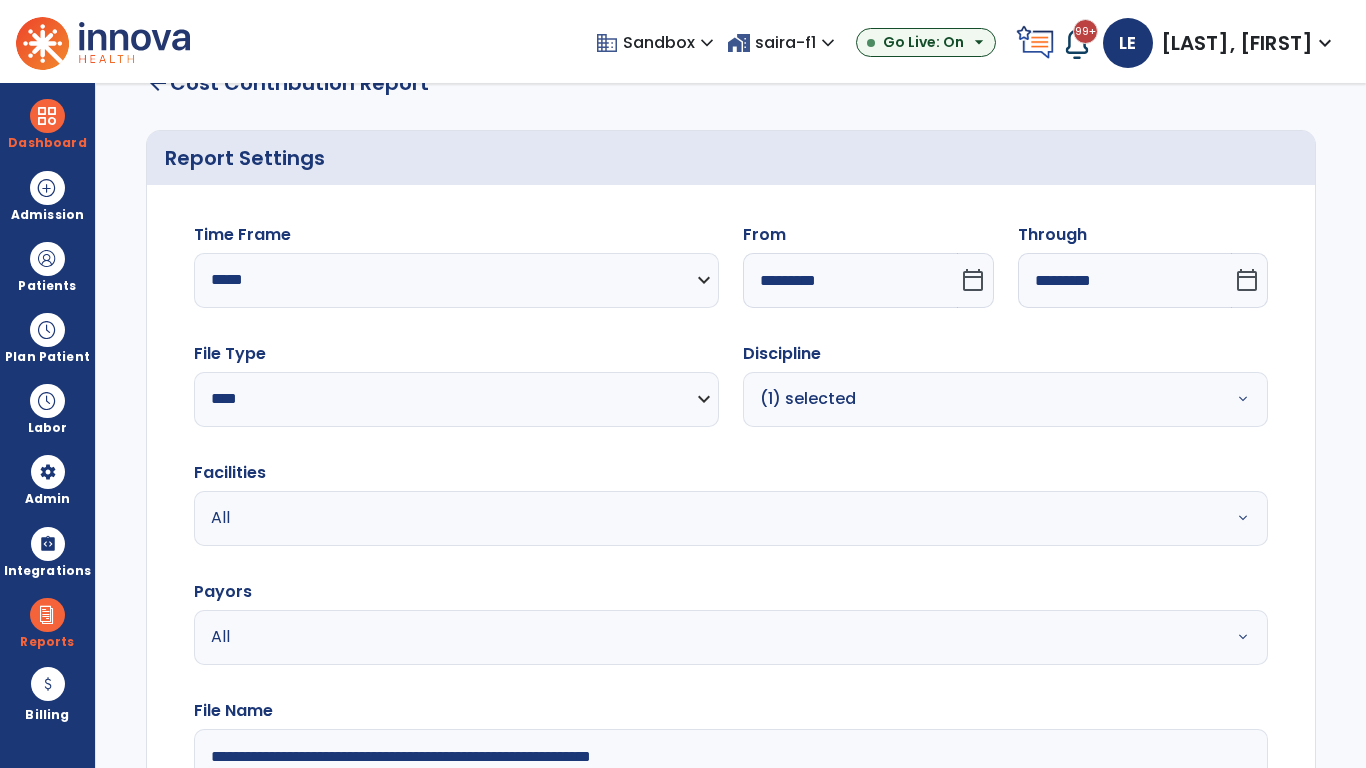 type on "**********" 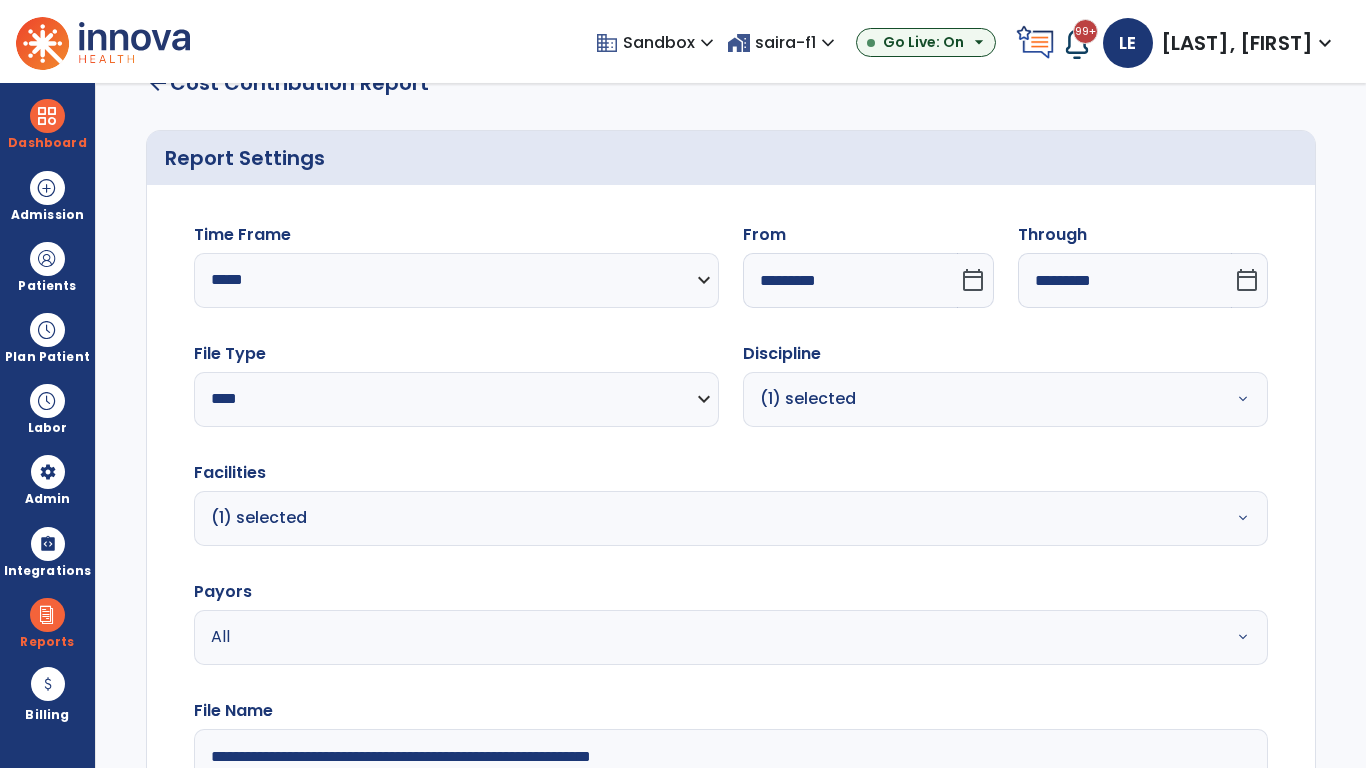 click on "All" at bounding box center [679, 637] 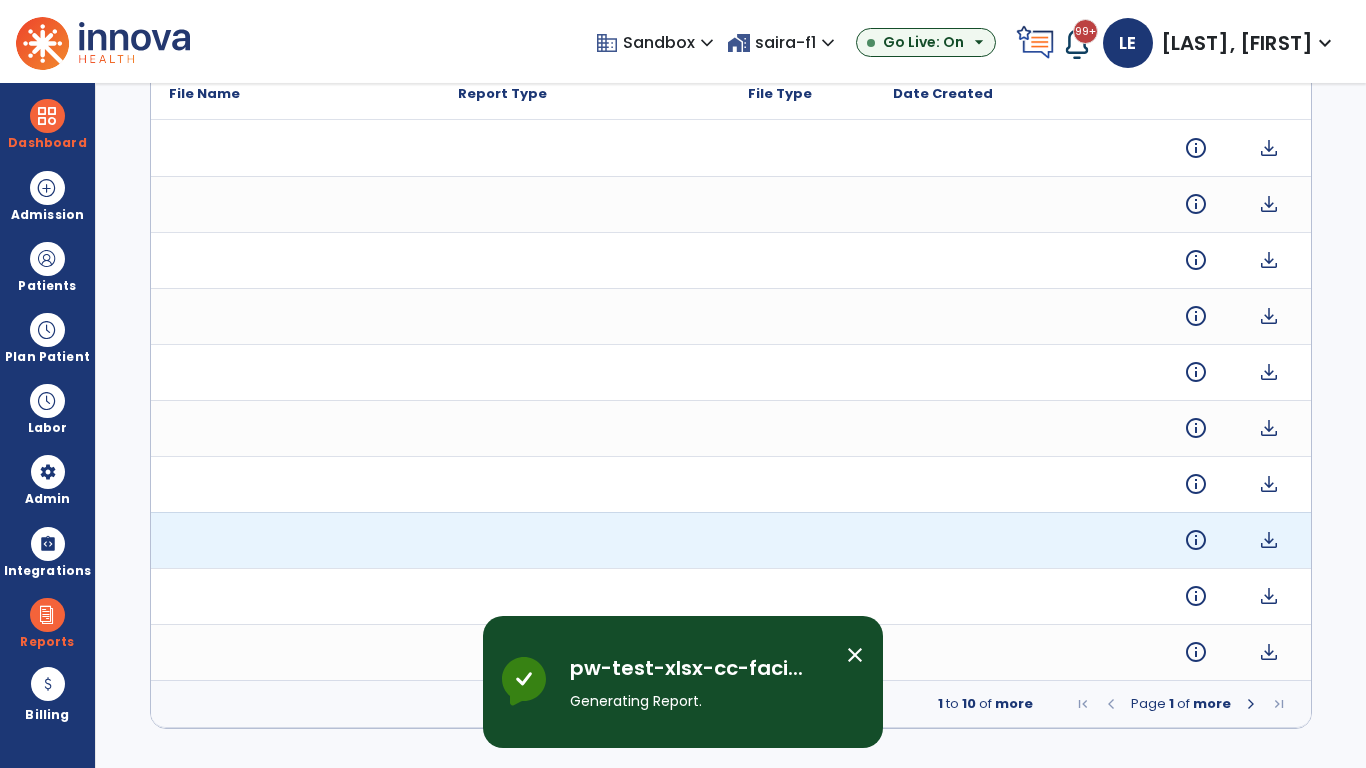 scroll, scrollTop: 0, scrollLeft: 0, axis: both 